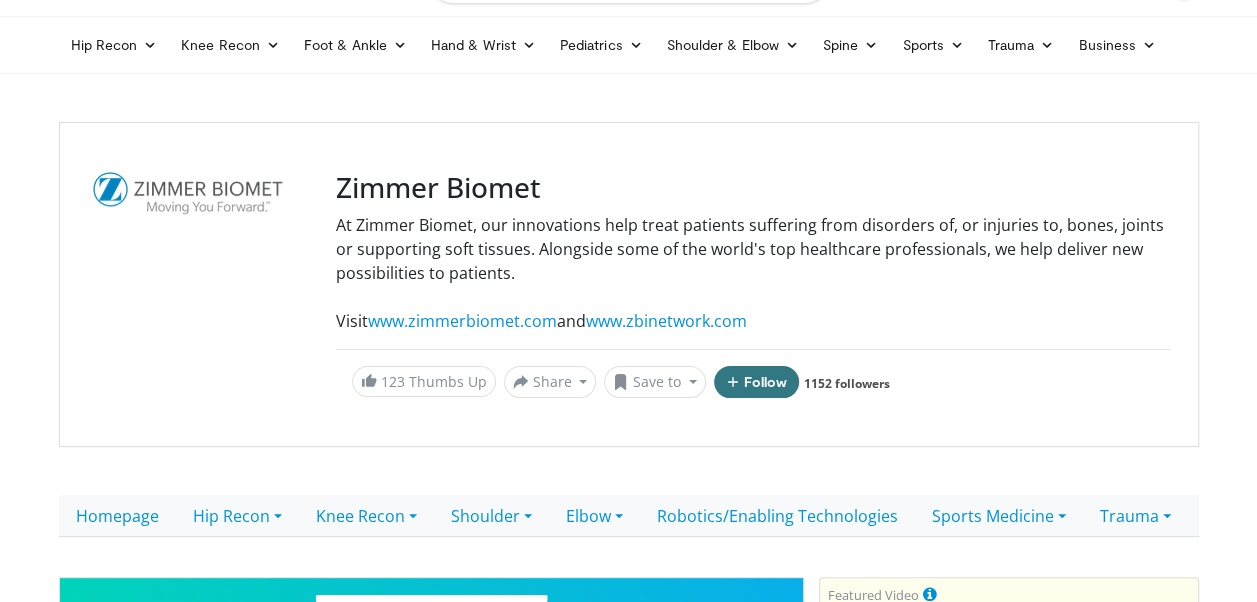 scroll, scrollTop: 57, scrollLeft: 0, axis: vertical 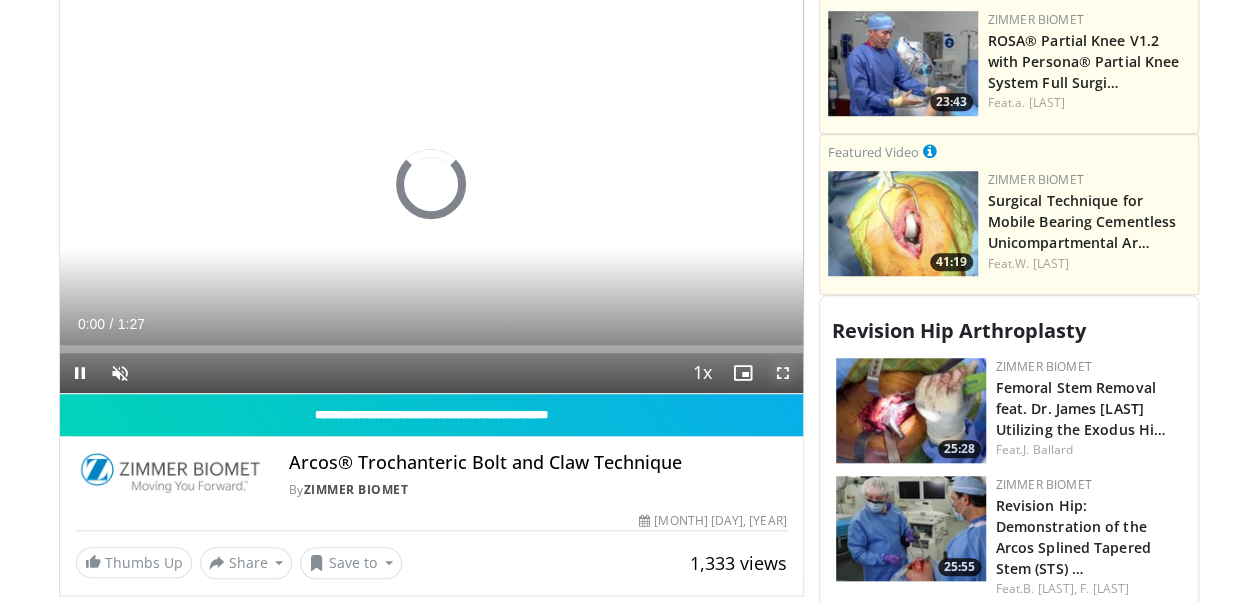 click at bounding box center (783, 373) 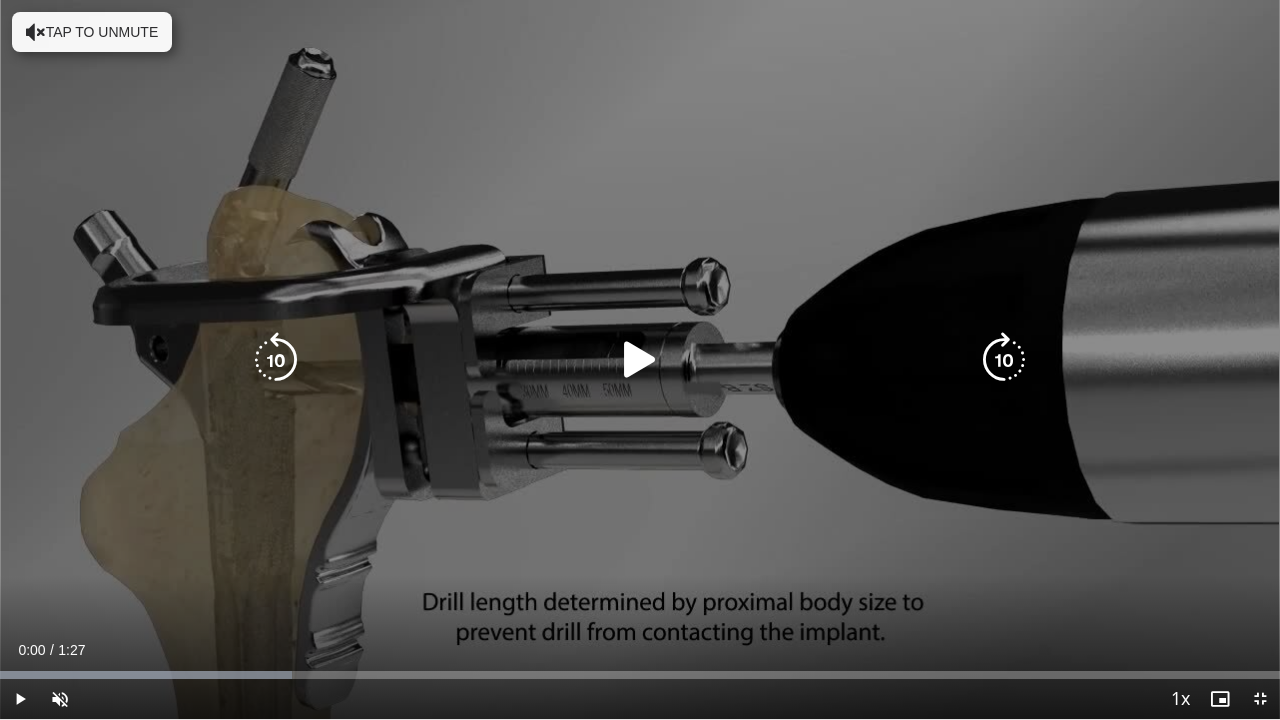 click at bounding box center [640, 360] 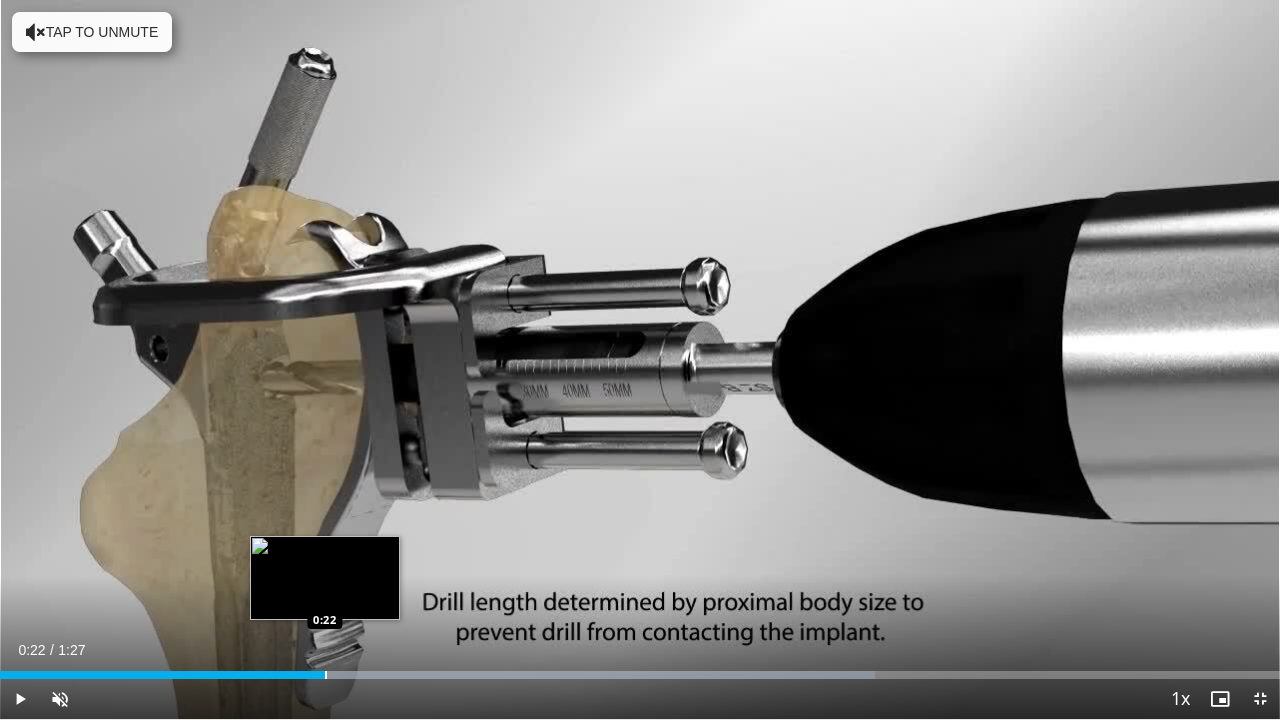 drag, startPoint x: 363, startPoint y: 673, endPoint x: 325, endPoint y: 678, distance: 38.327538 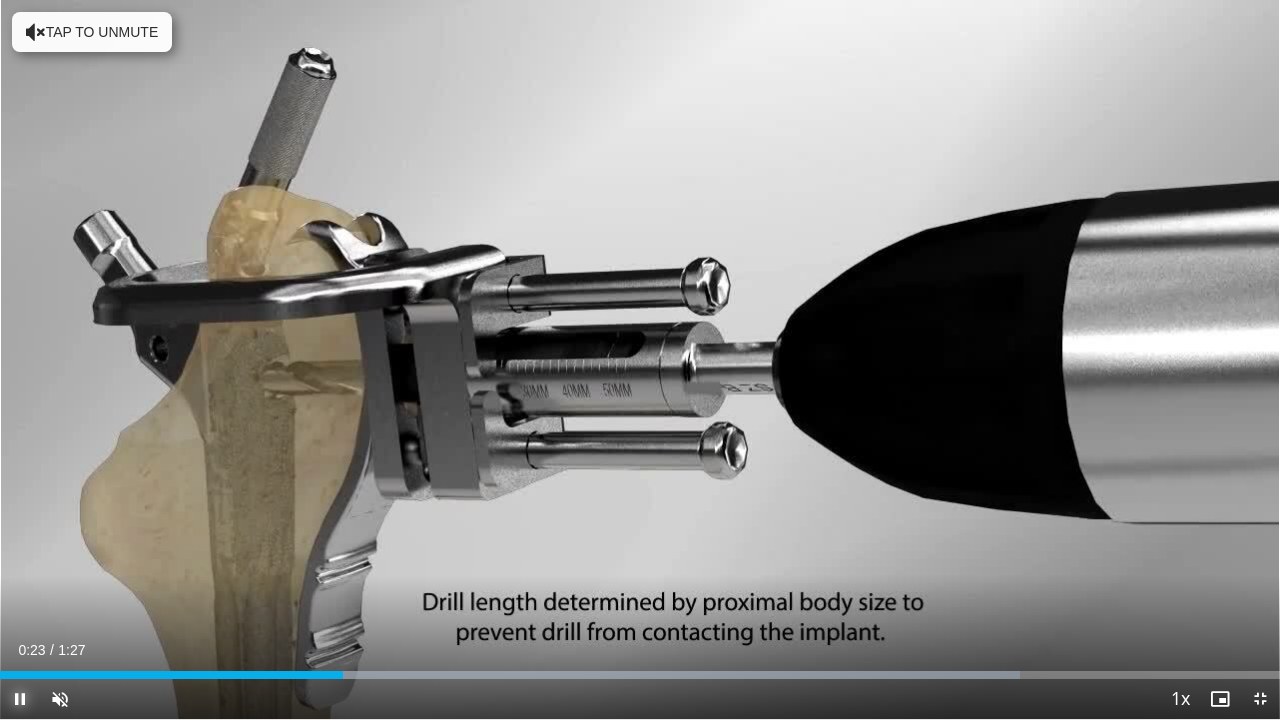 click at bounding box center (20, 699) 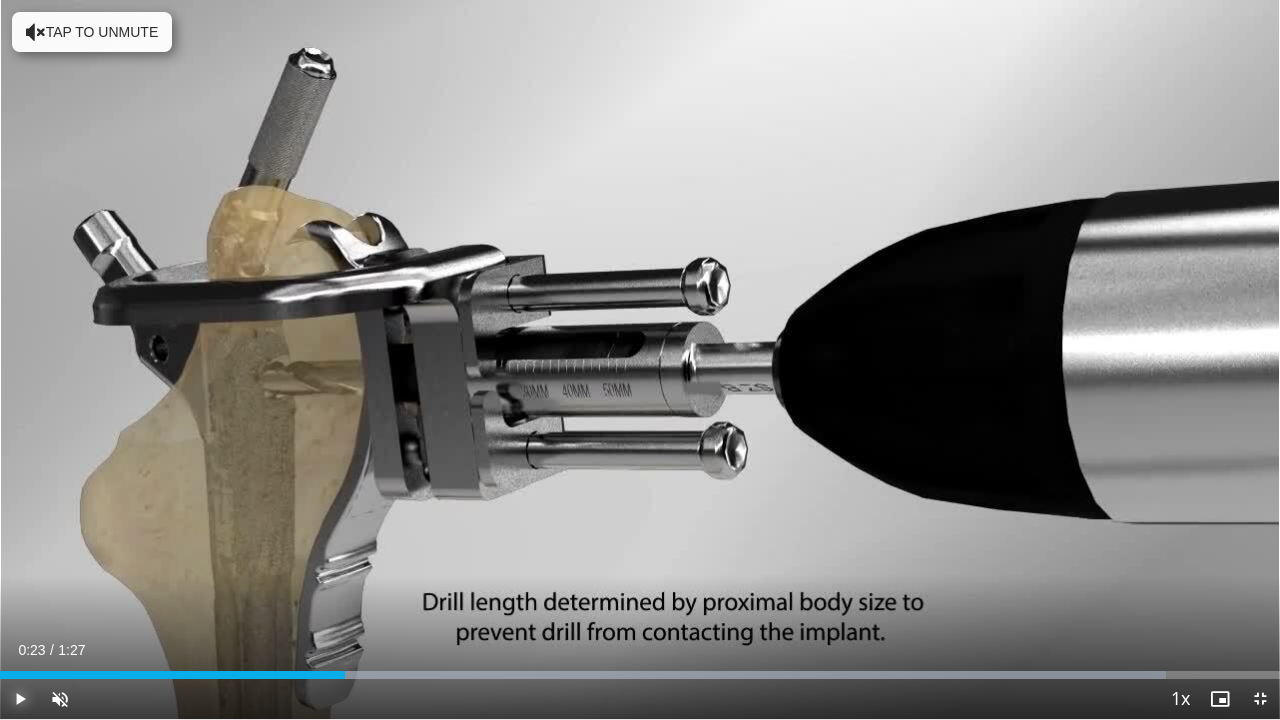 click at bounding box center (20, 699) 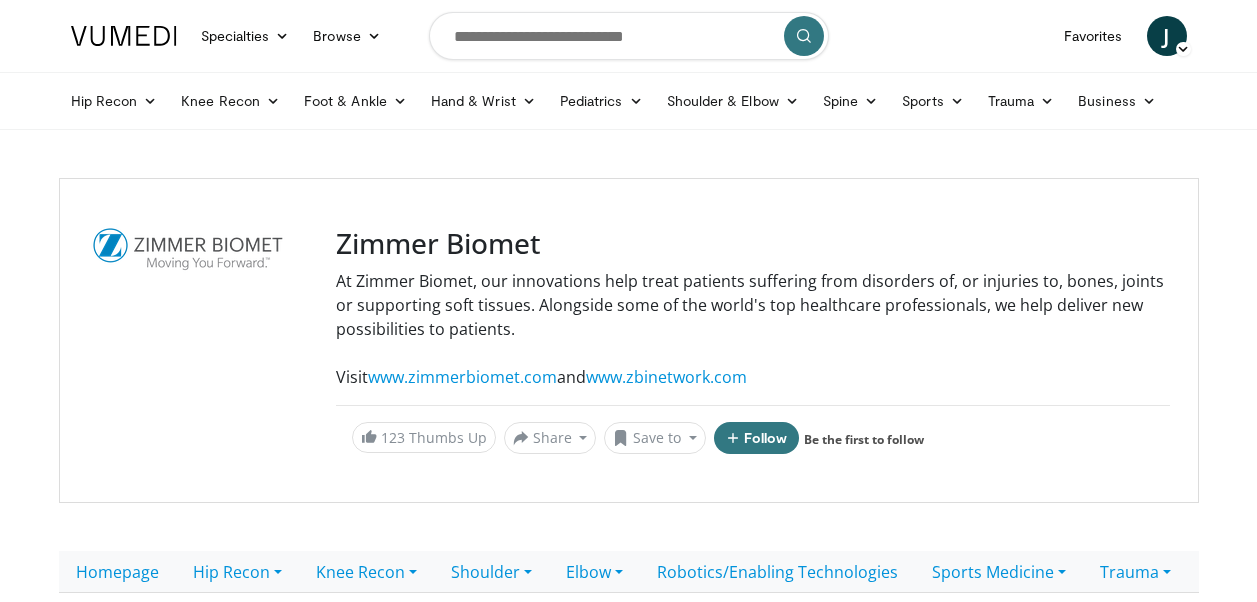 scroll, scrollTop: 0, scrollLeft: 0, axis: both 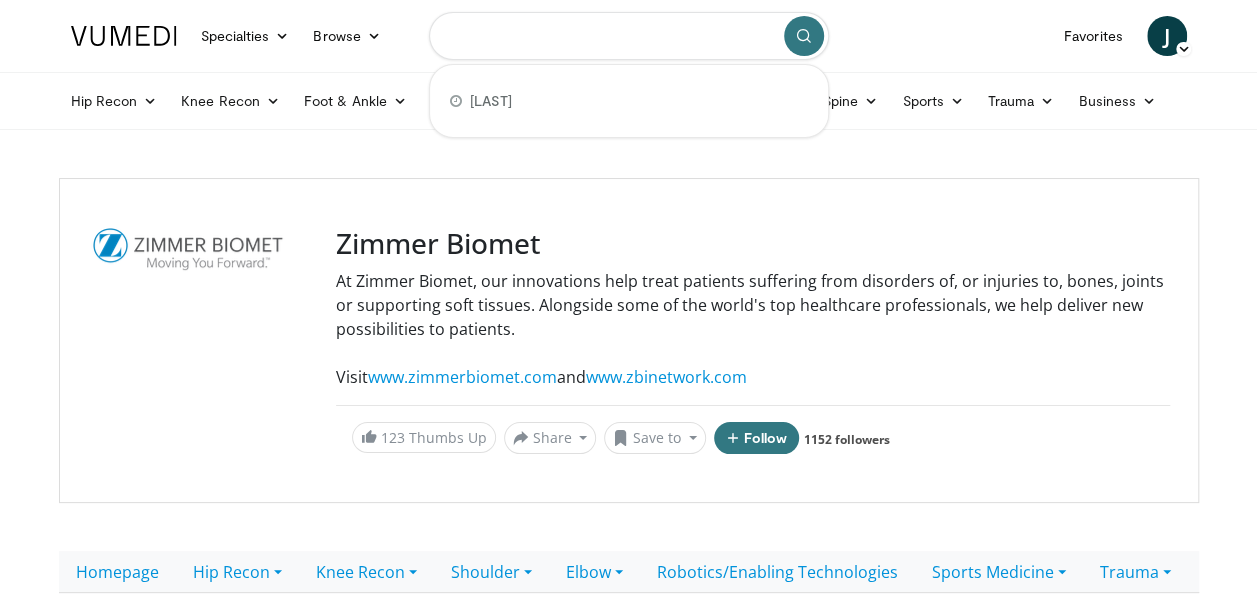 click at bounding box center (629, 36) 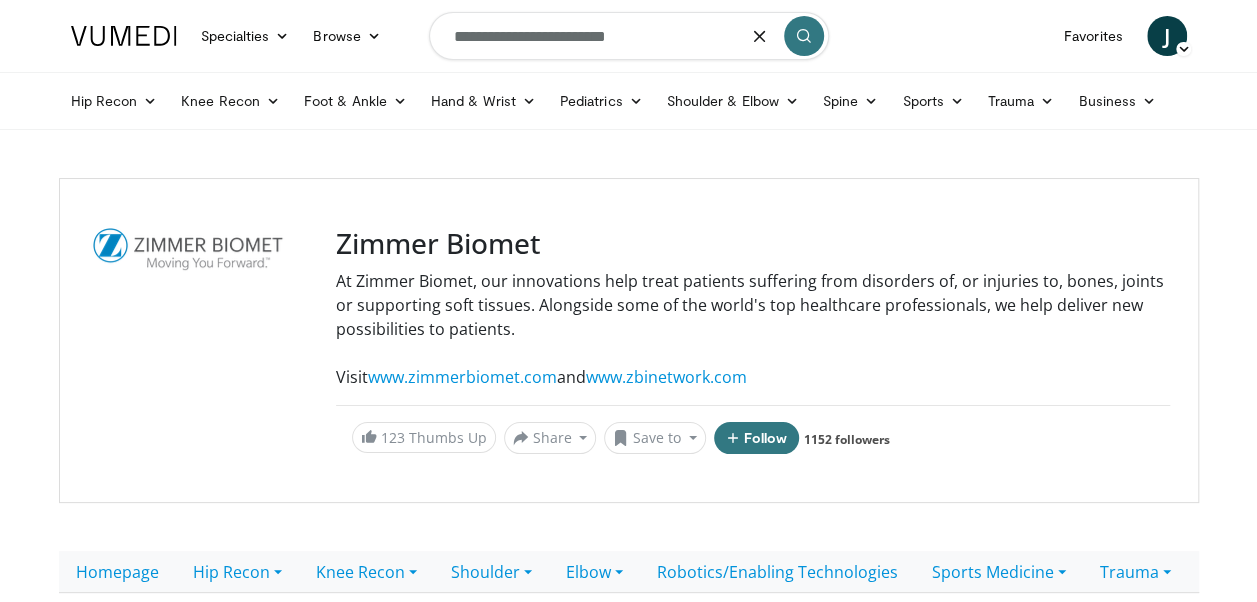 type on "**********" 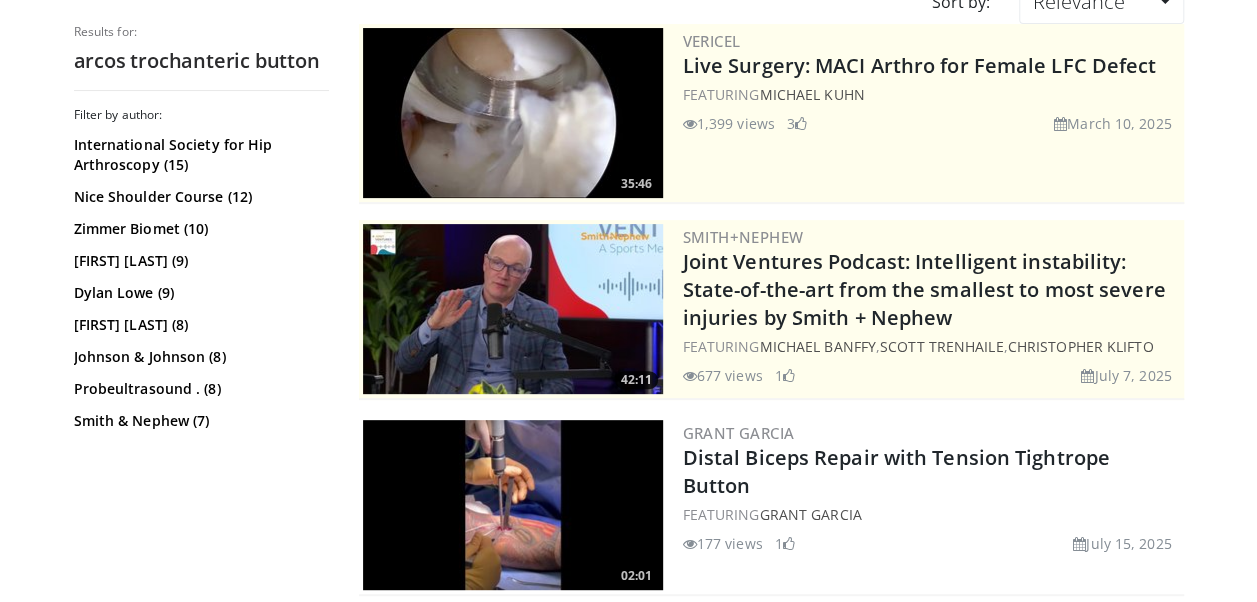 scroll, scrollTop: 0, scrollLeft: 0, axis: both 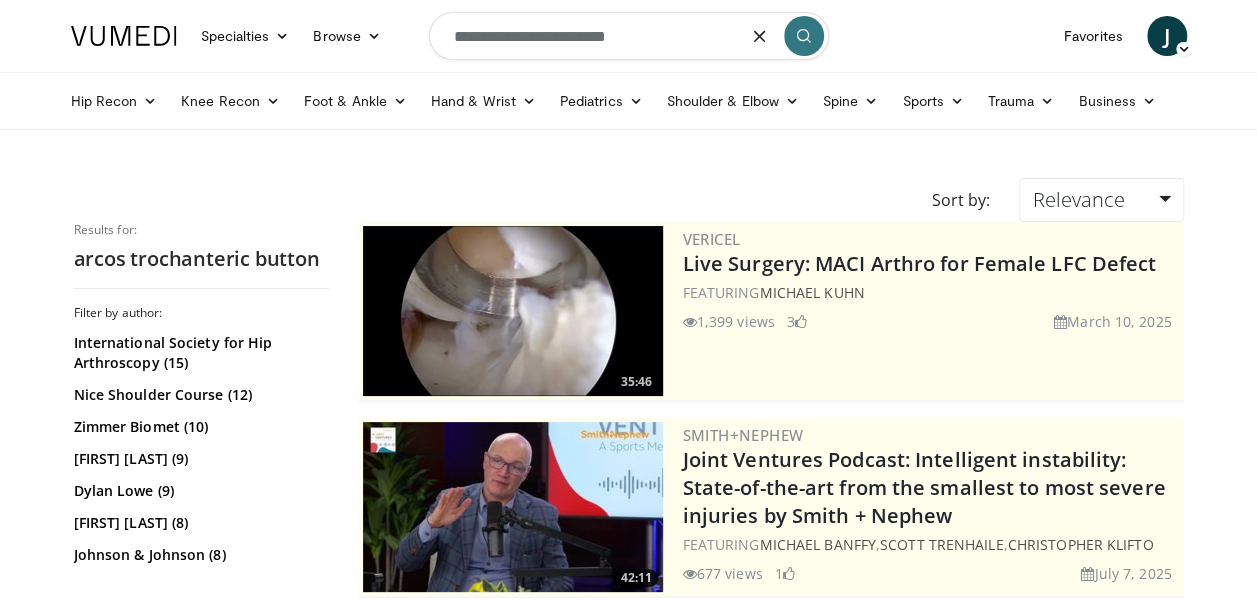 click on "**********" at bounding box center [629, 36] 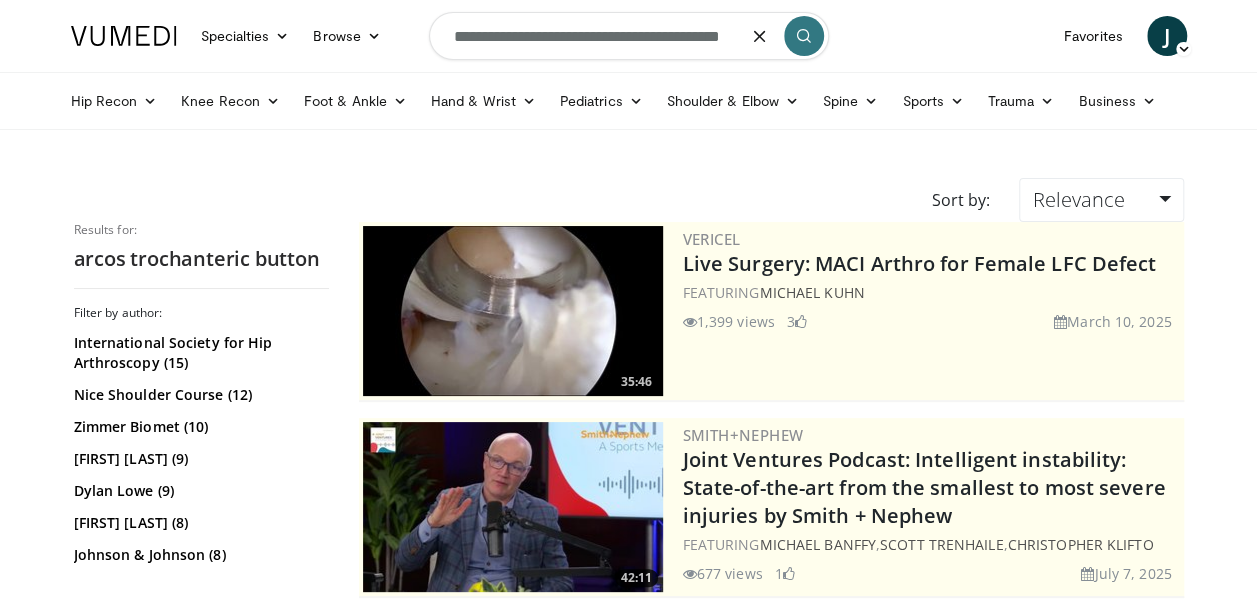 scroll, scrollTop: 0, scrollLeft: 27, axis: horizontal 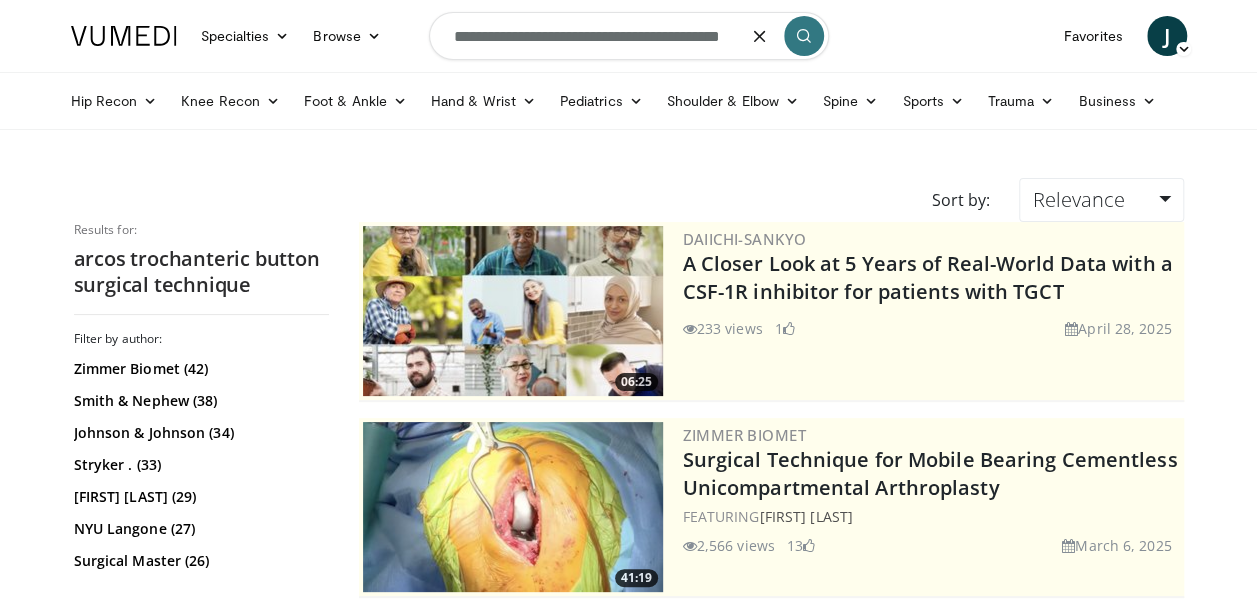 click on "**********" at bounding box center [629, 36] 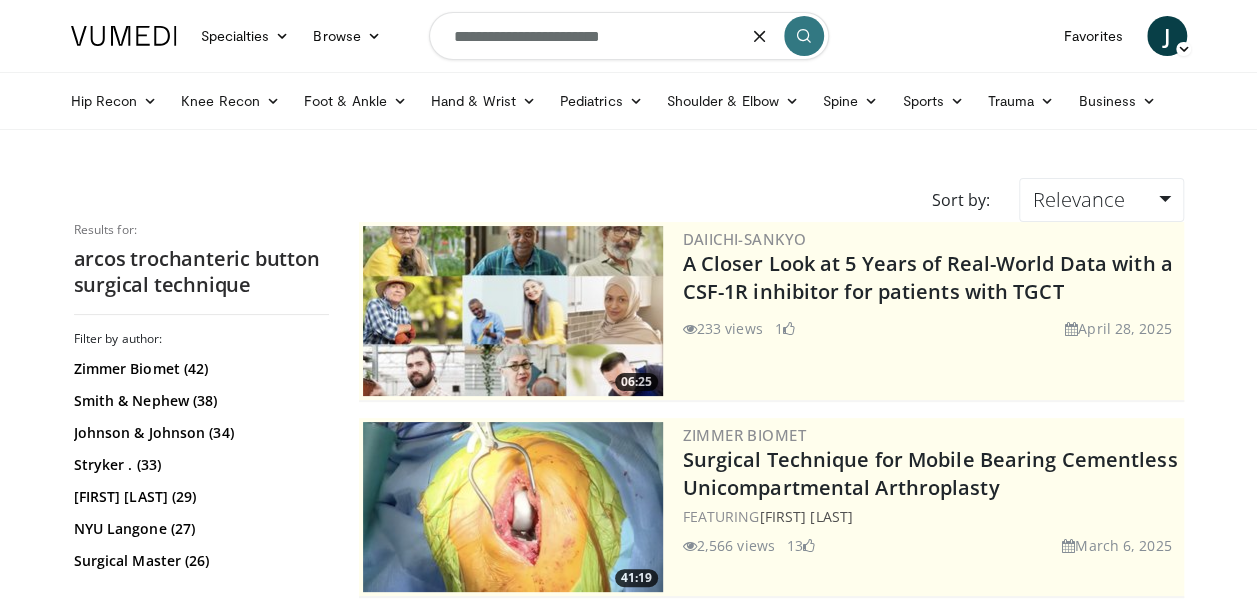 type on "**********" 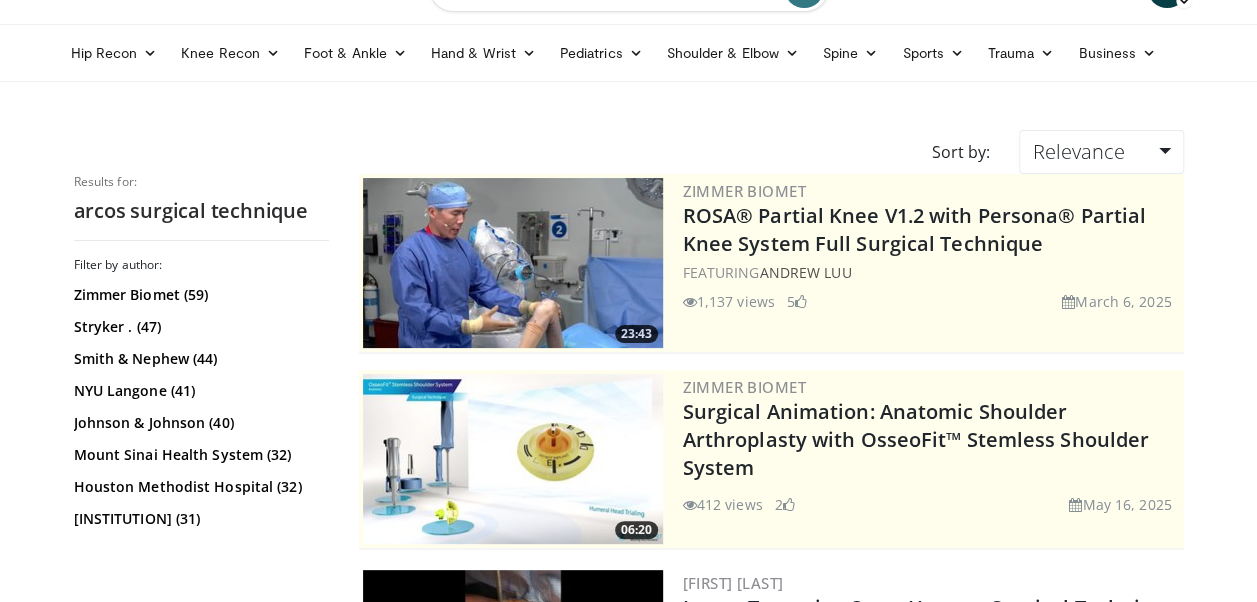 scroll, scrollTop: 0, scrollLeft: 0, axis: both 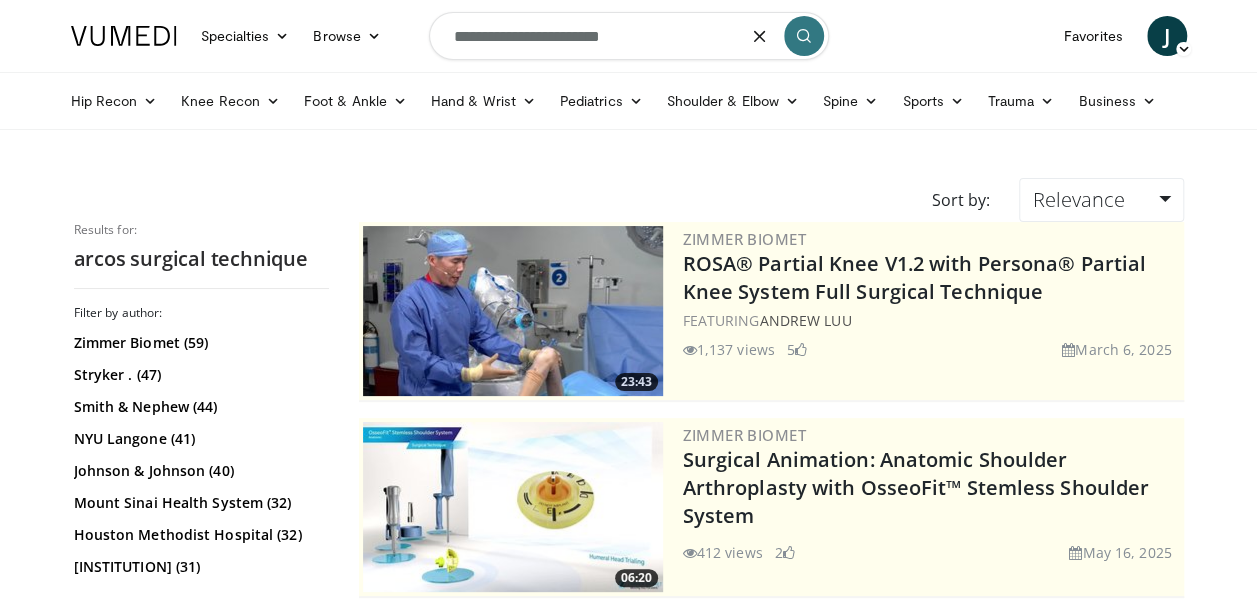 click on "**********" at bounding box center [629, 36] 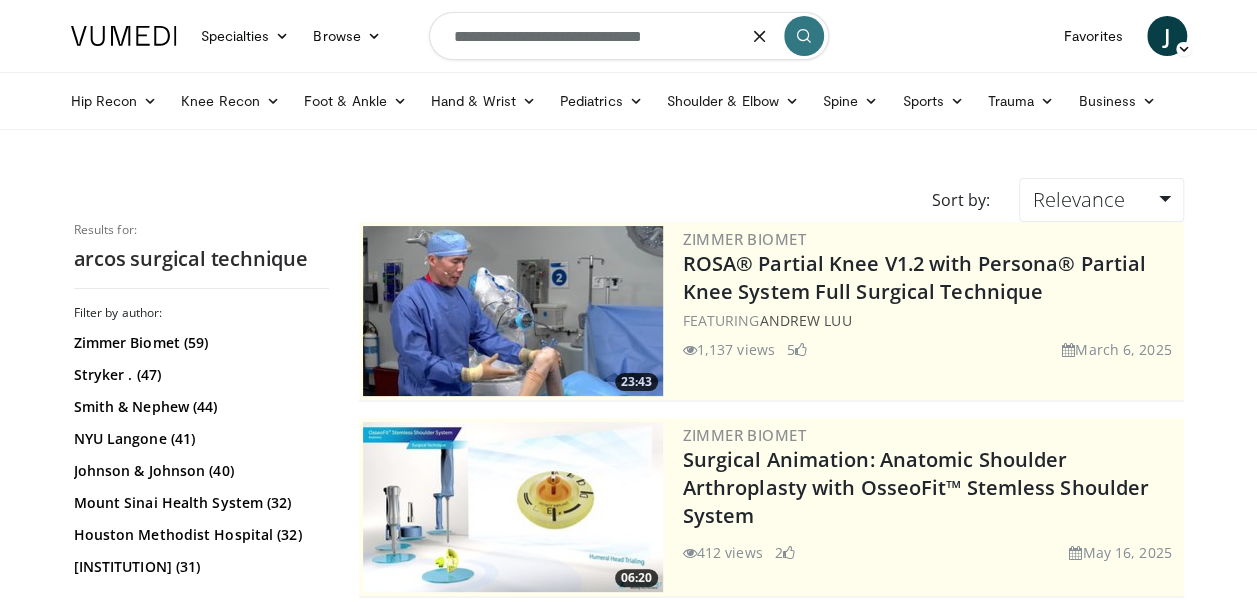 type on "**********" 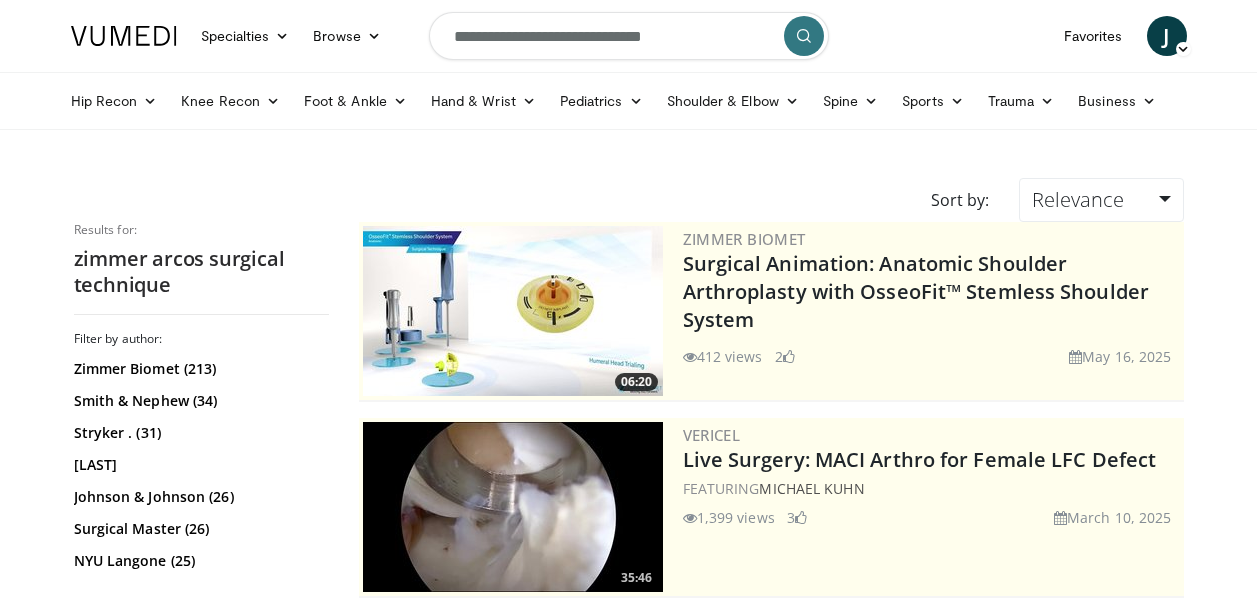 scroll, scrollTop: 0, scrollLeft: 0, axis: both 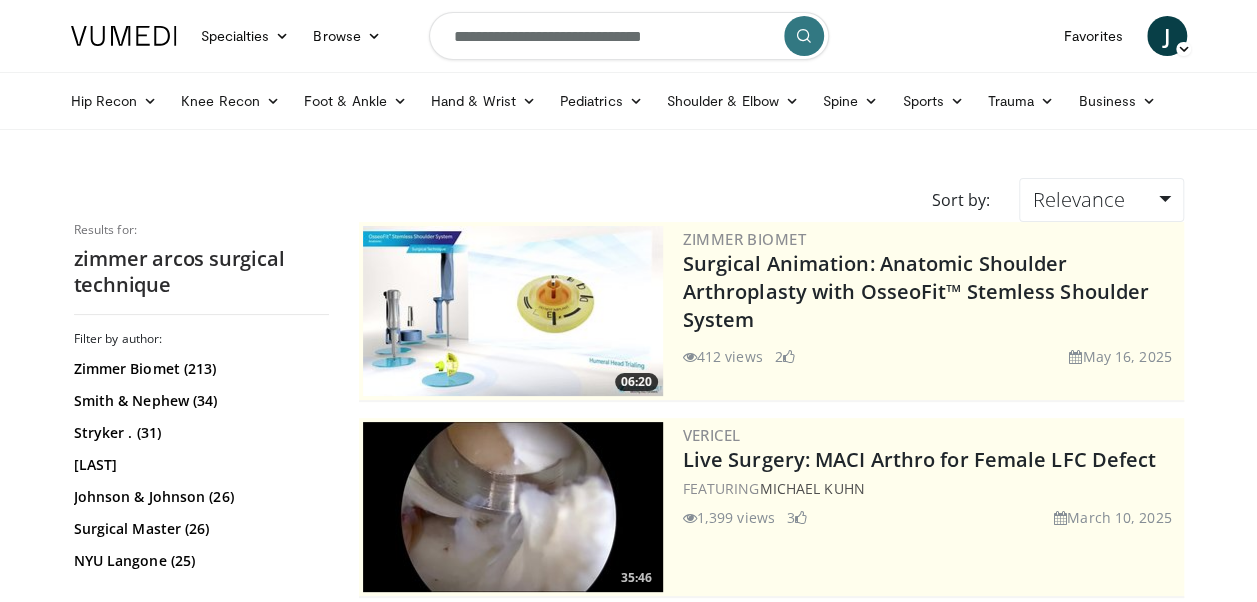 click at bounding box center (804, 36) 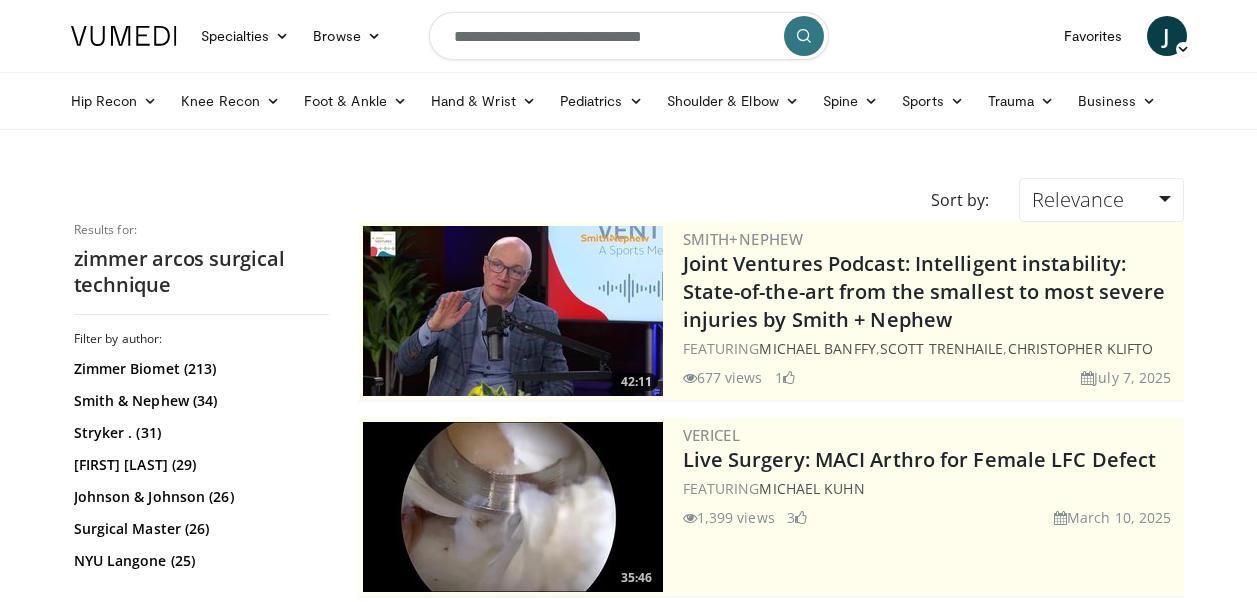 scroll, scrollTop: 0, scrollLeft: 0, axis: both 